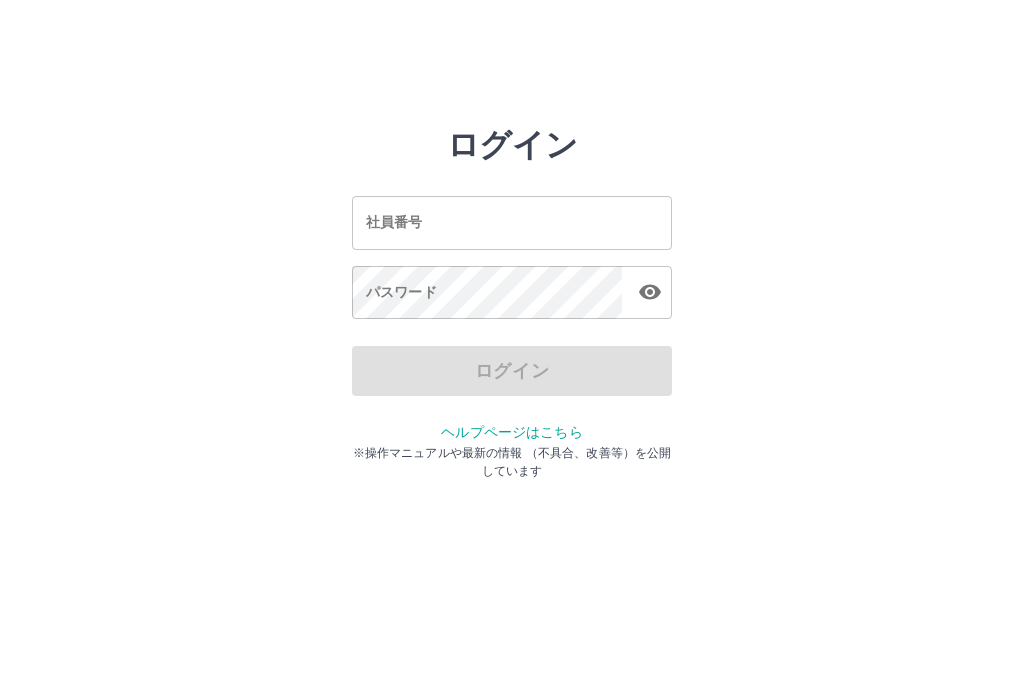 scroll, scrollTop: 0, scrollLeft: 0, axis: both 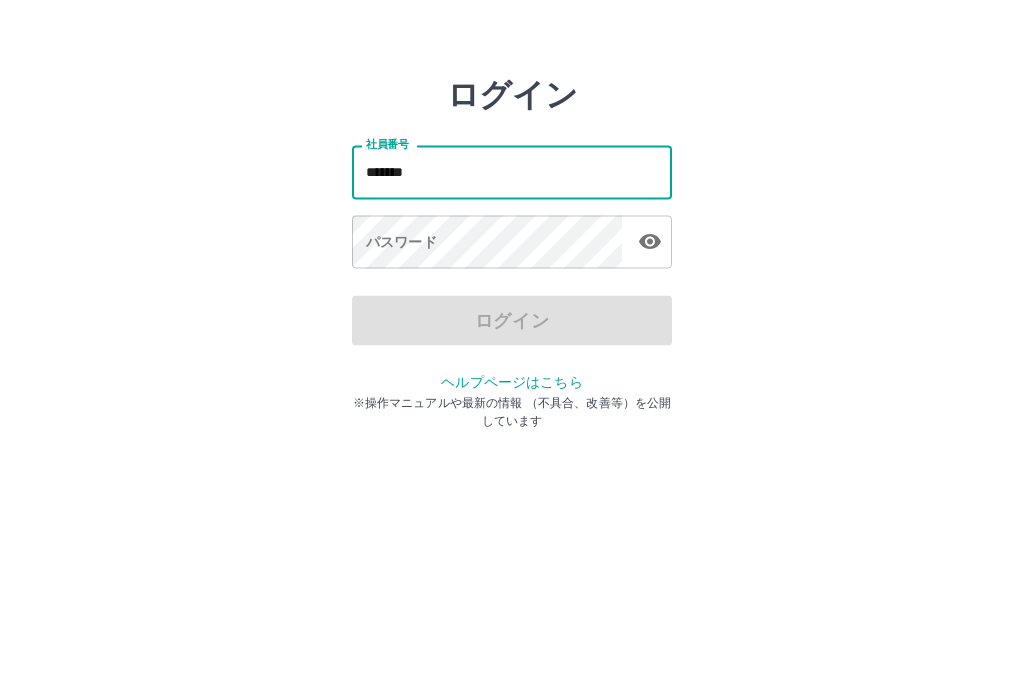 type on "*******" 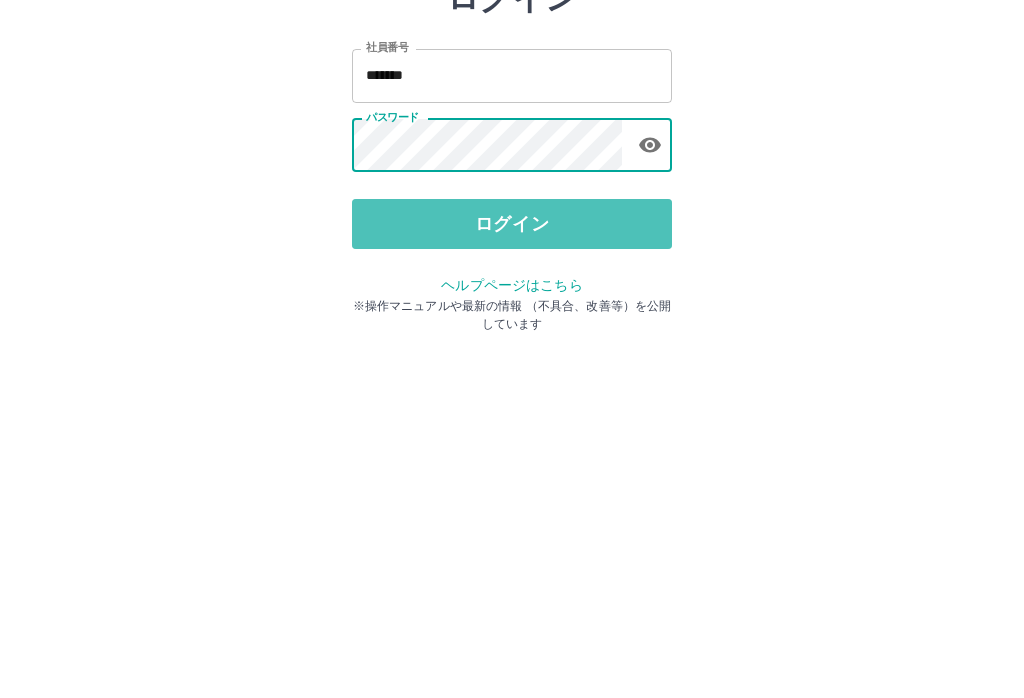 click on "ログイン" at bounding box center (512, 371) 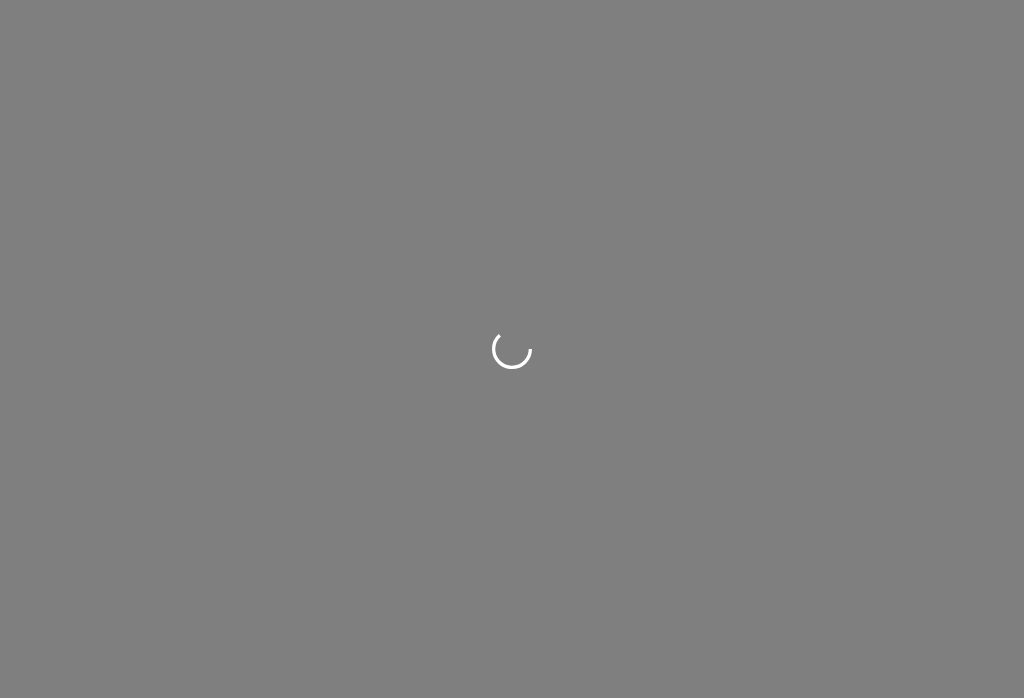 scroll, scrollTop: 0, scrollLeft: 0, axis: both 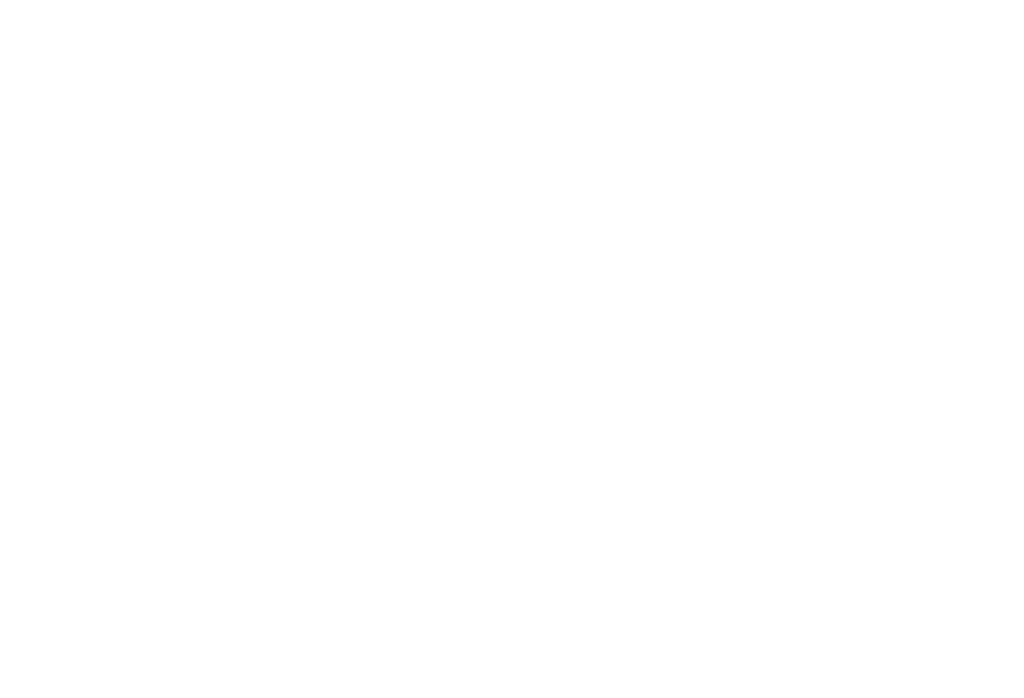 click at bounding box center [512, 0] 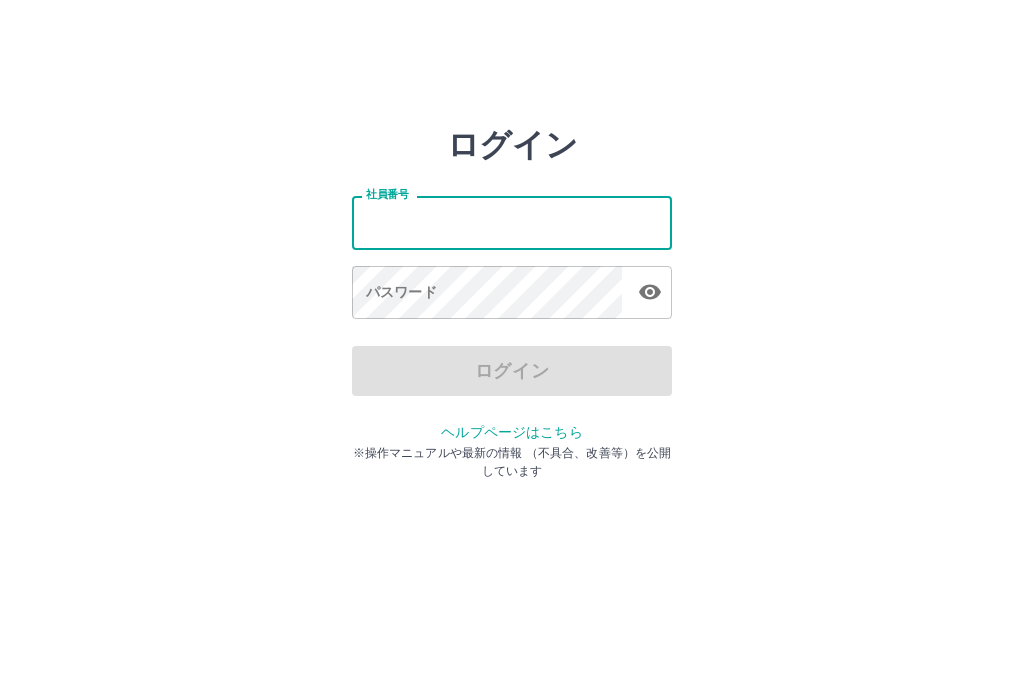 scroll, scrollTop: 0, scrollLeft: 0, axis: both 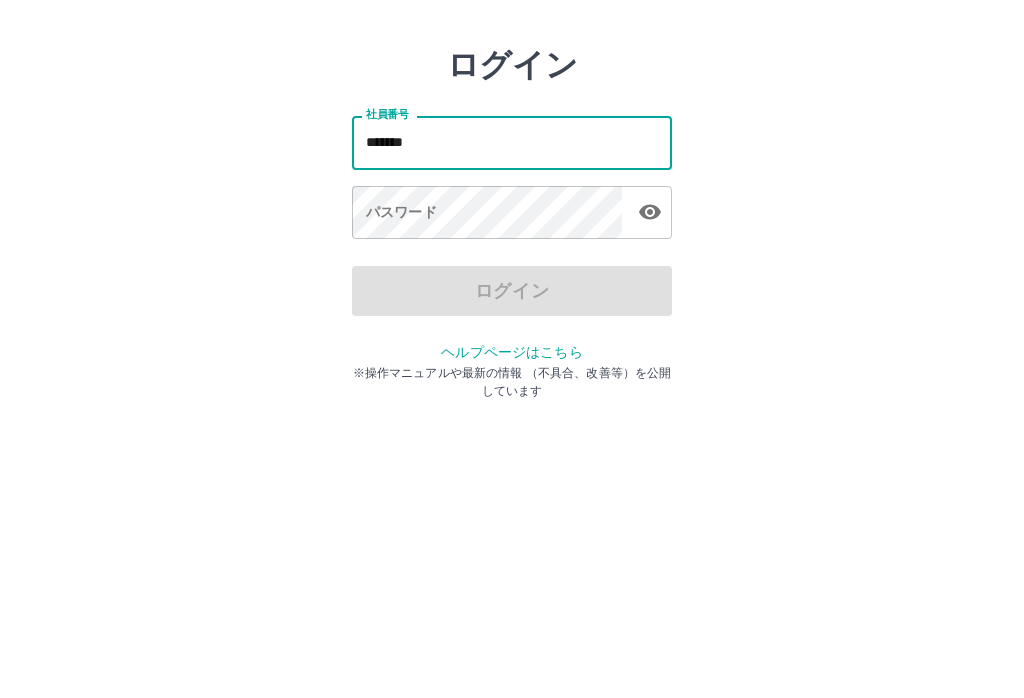 type on "*******" 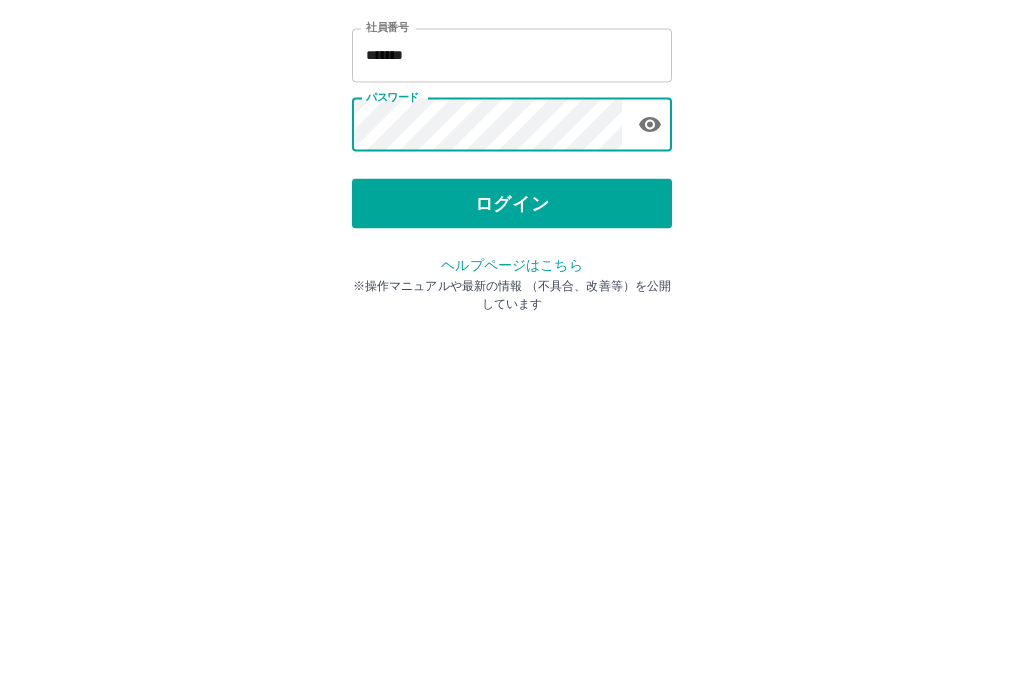 click on "ログイン" at bounding box center [512, 371] 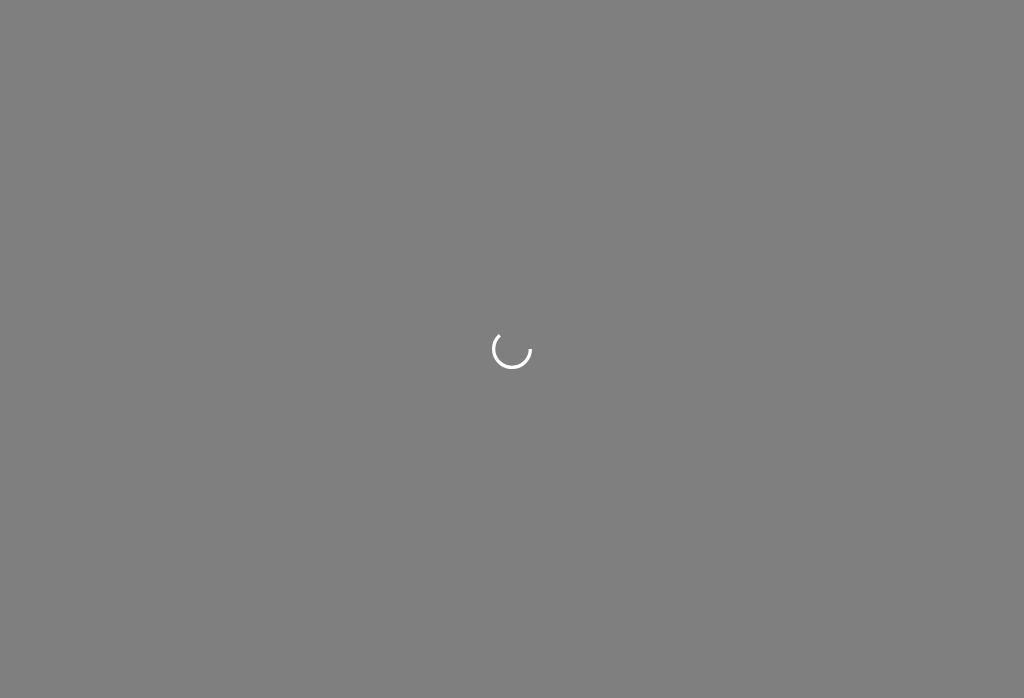 scroll, scrollTop: 0, scrollLeft: 0, axis: both 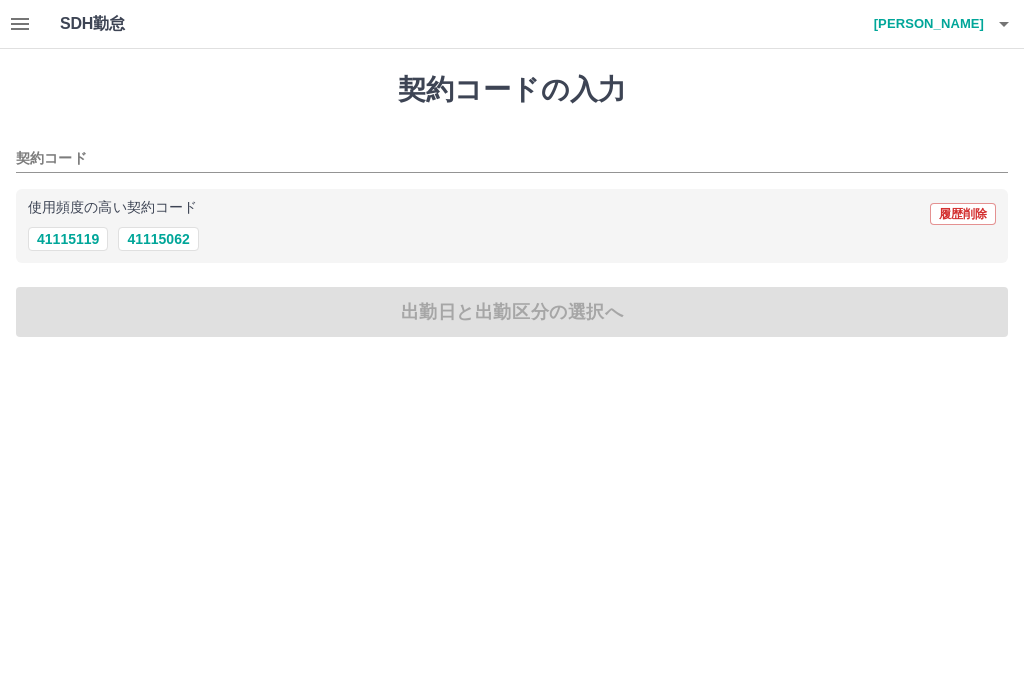click on "41115062" at bounding box center (158, 239) 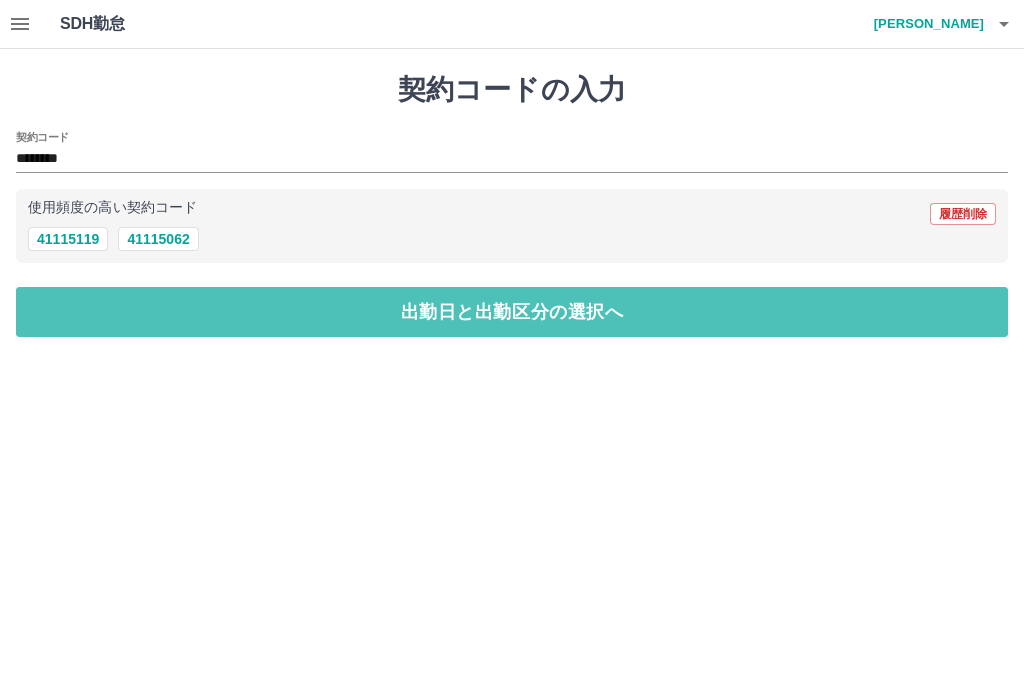 click on "出勤日と出勤区分の選択へ" at bounding box center [512, 312] 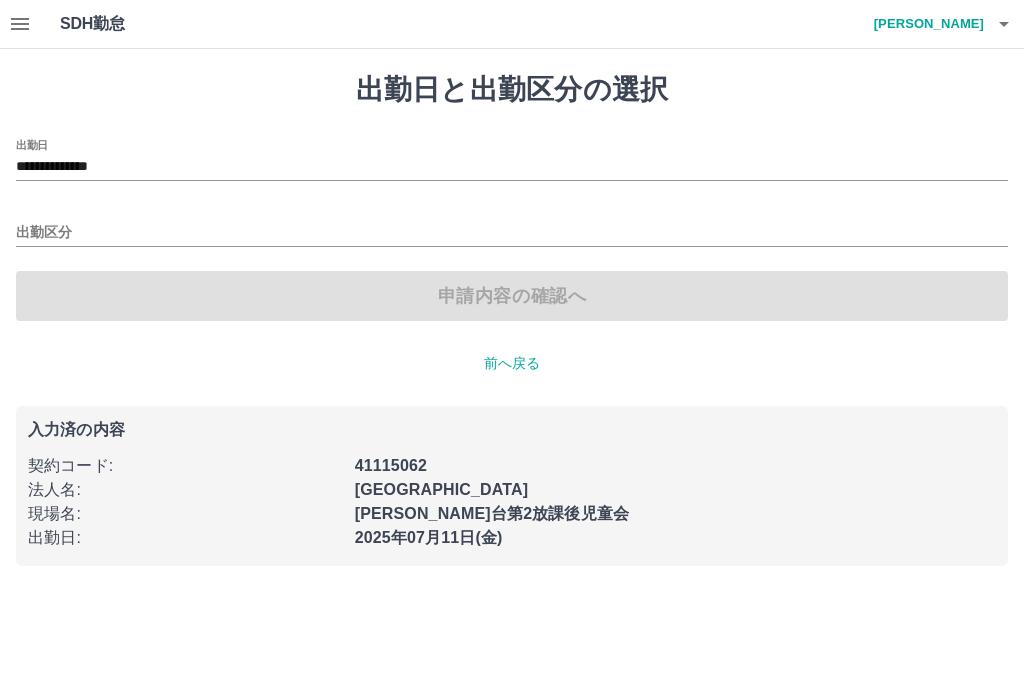 click on "出勤区分" at bounding box center (512, 233) 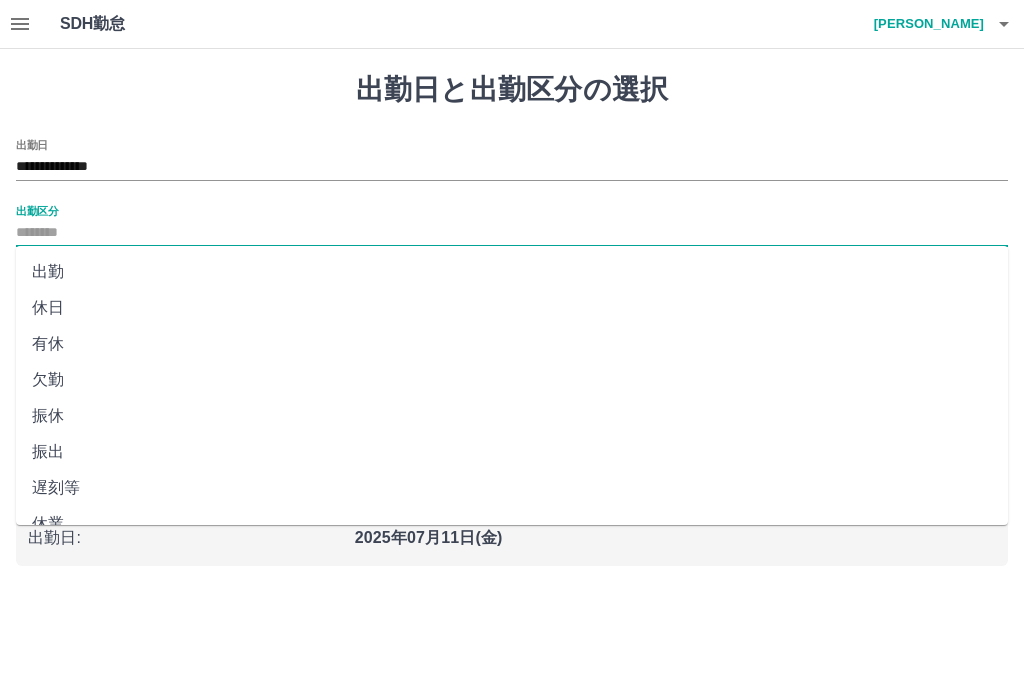 click on "出勤" at bounding box center [512, 272] 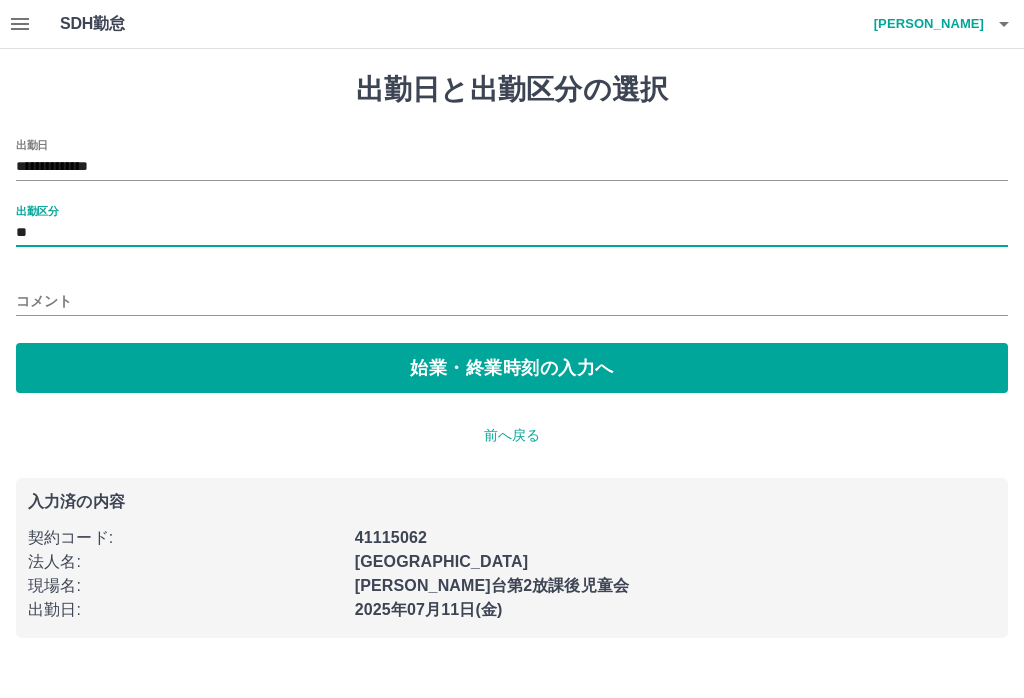 type on "**" 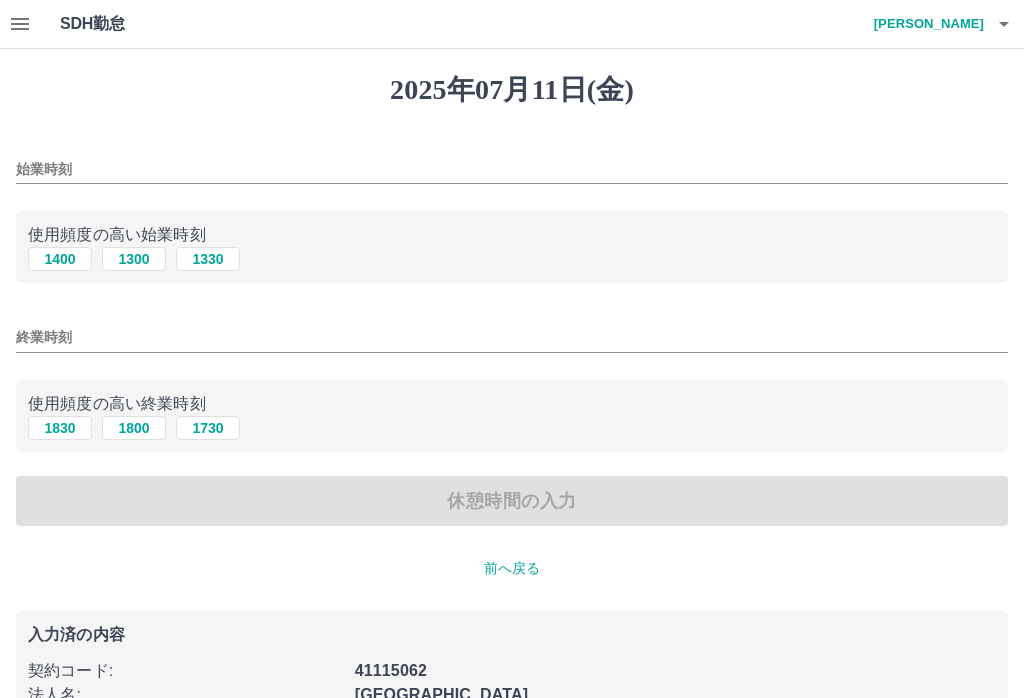 click on "始業時刻" at bounding box center [512, 169] 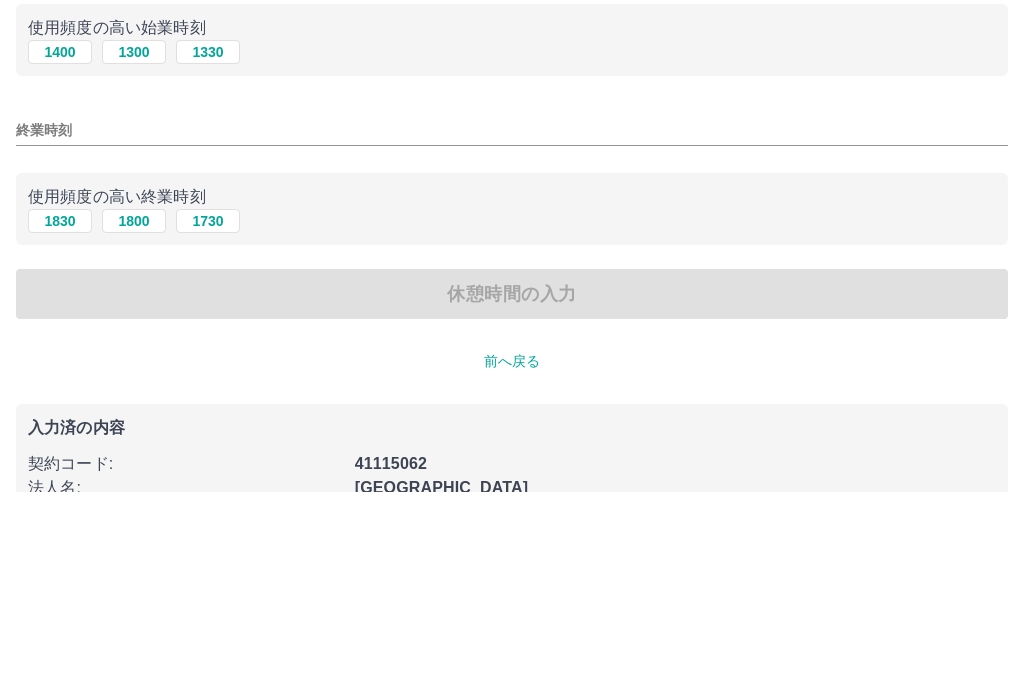 type on "****" 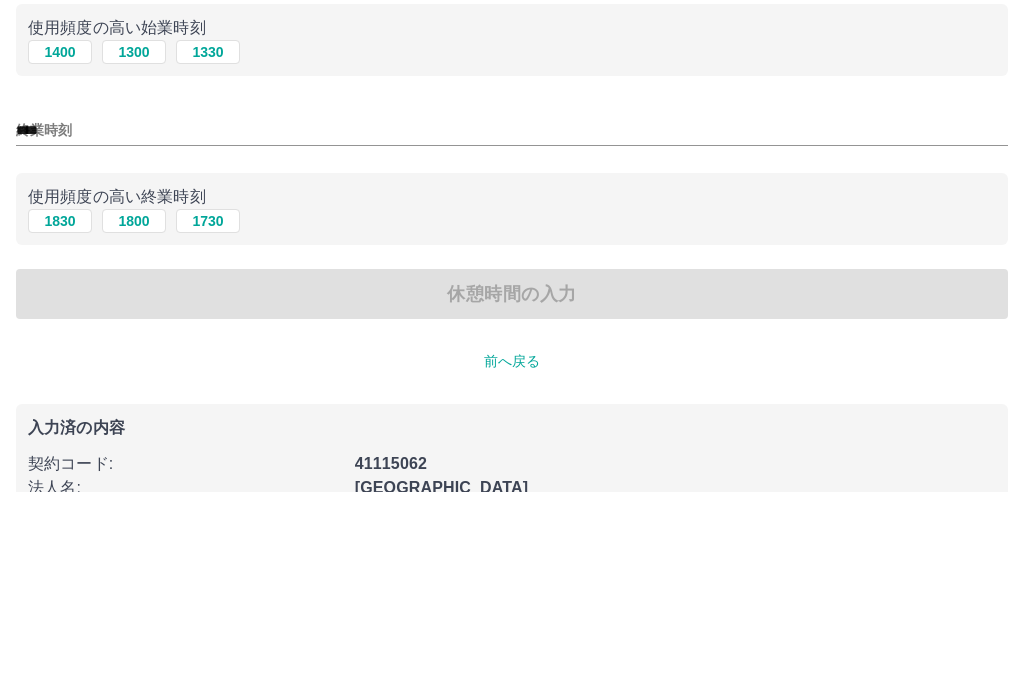 scroll, scrollTop: 92, scrollLeft: 0, axis: vertical 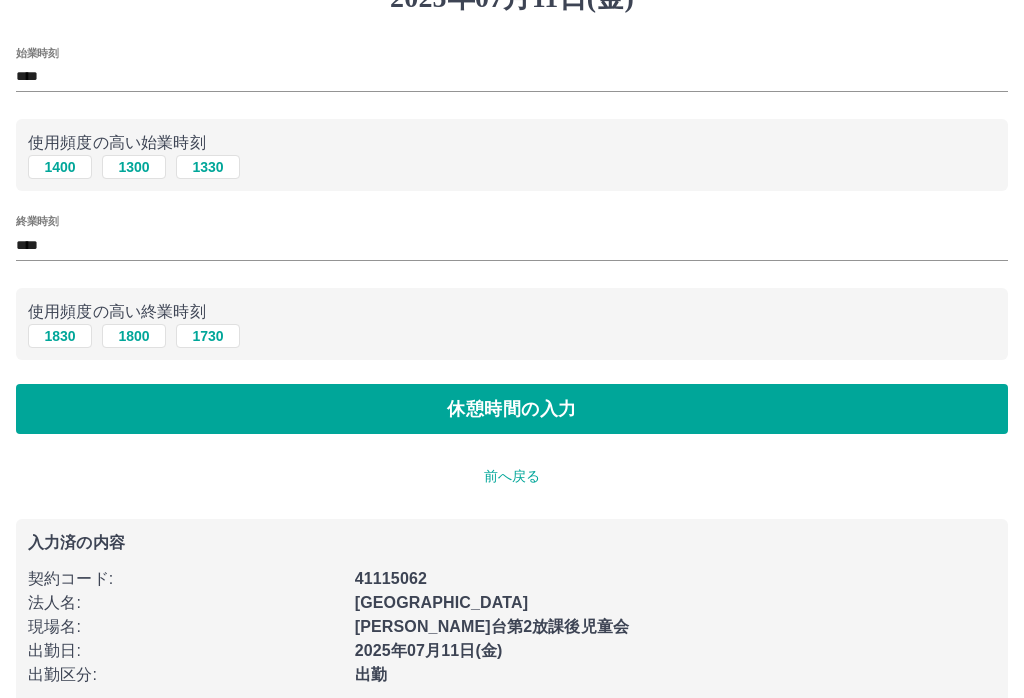 click on "休憩時間の入力" at bounding box center [512, 409] 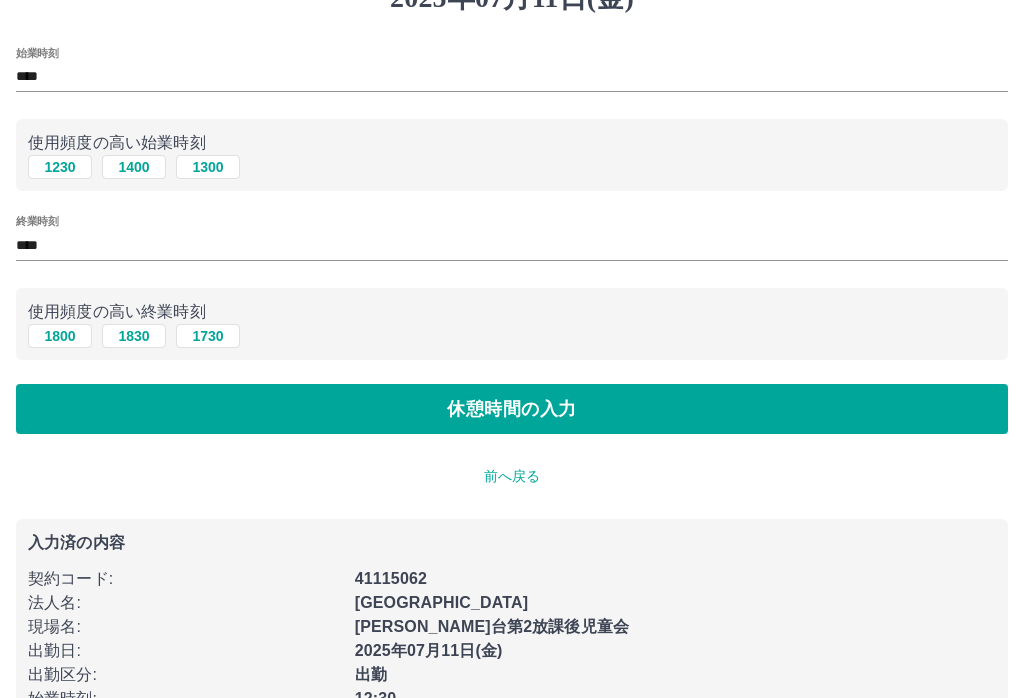 scroll, scrollTop: 1, scrollLeft: 0, axis: vertical 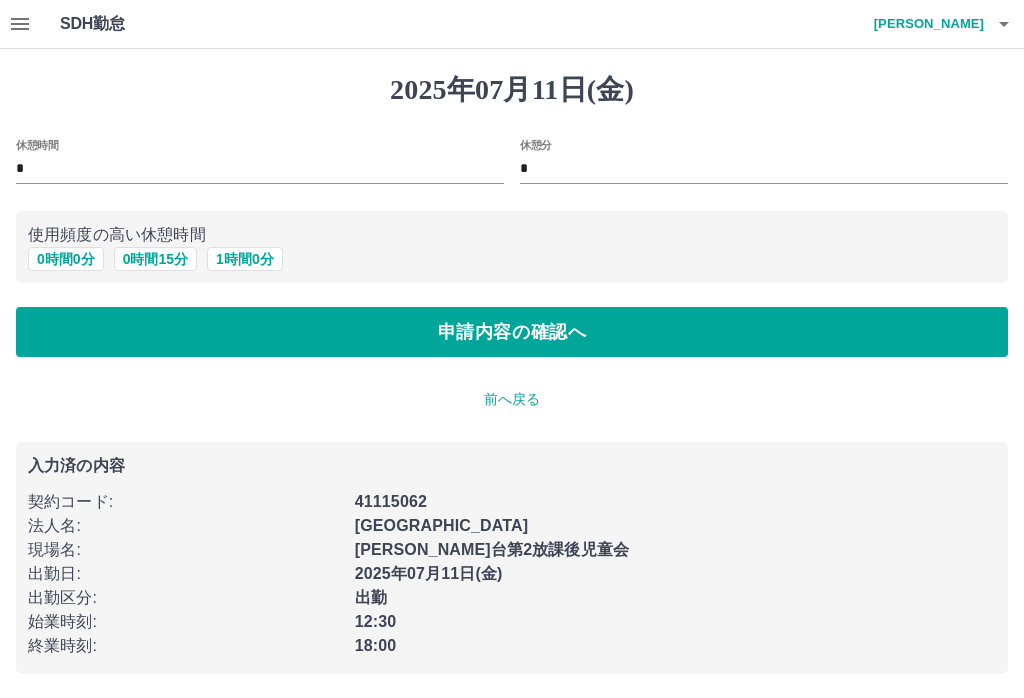 click on "0 時間 0 分" at bounding box center [66, 259] 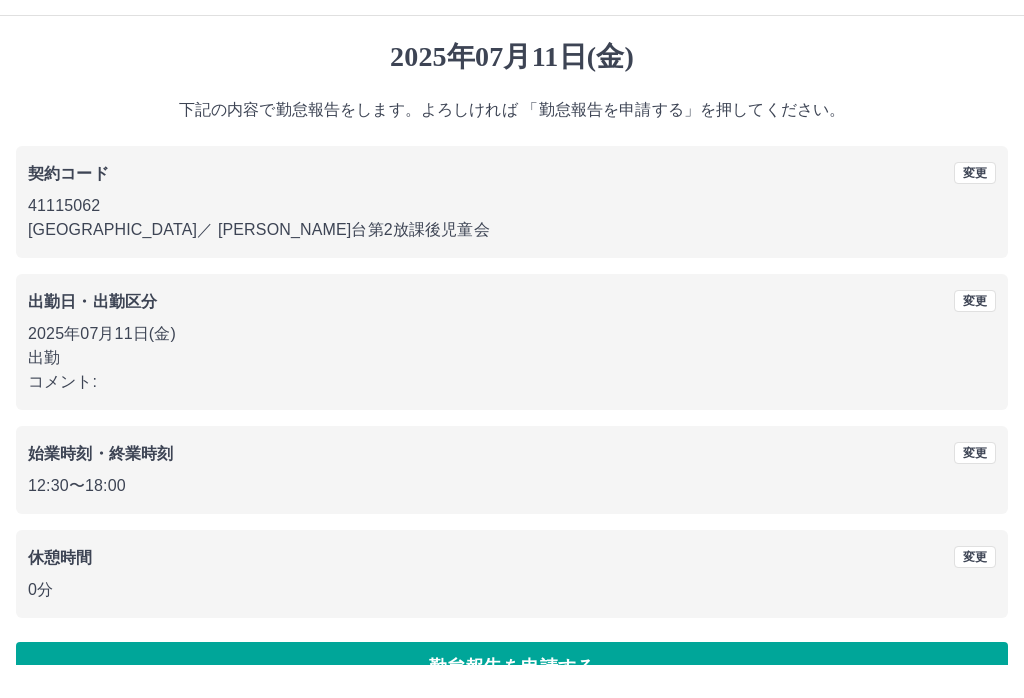 scroll, scrollTop: 19, scrollLeft: 0, axis: vertical 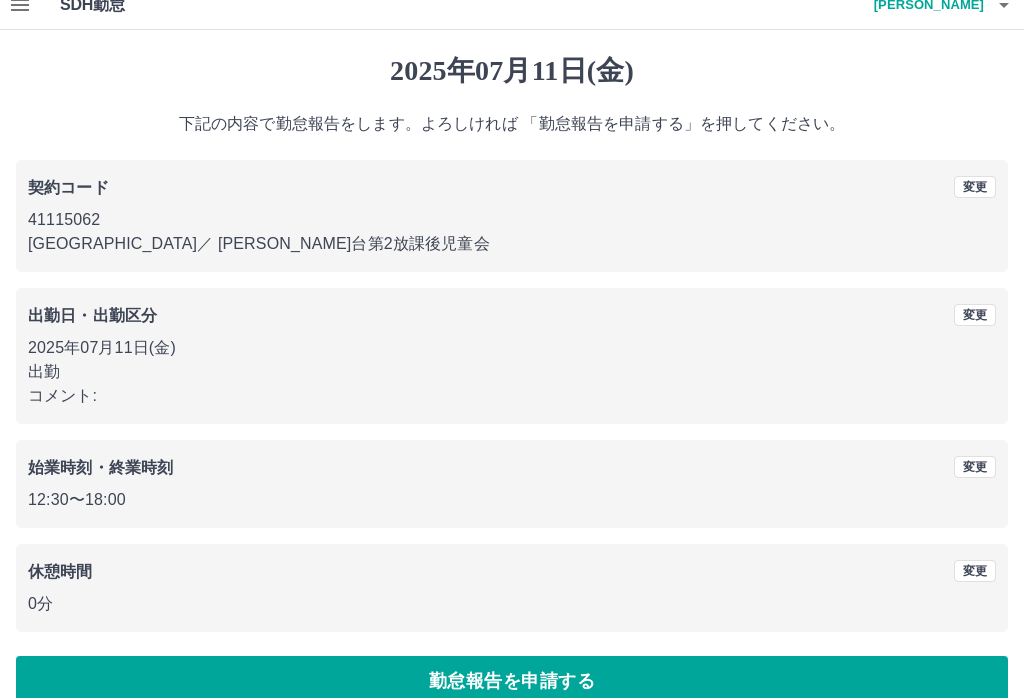 click on "勤怠報告を申請する" at bounding box center [512, 681] 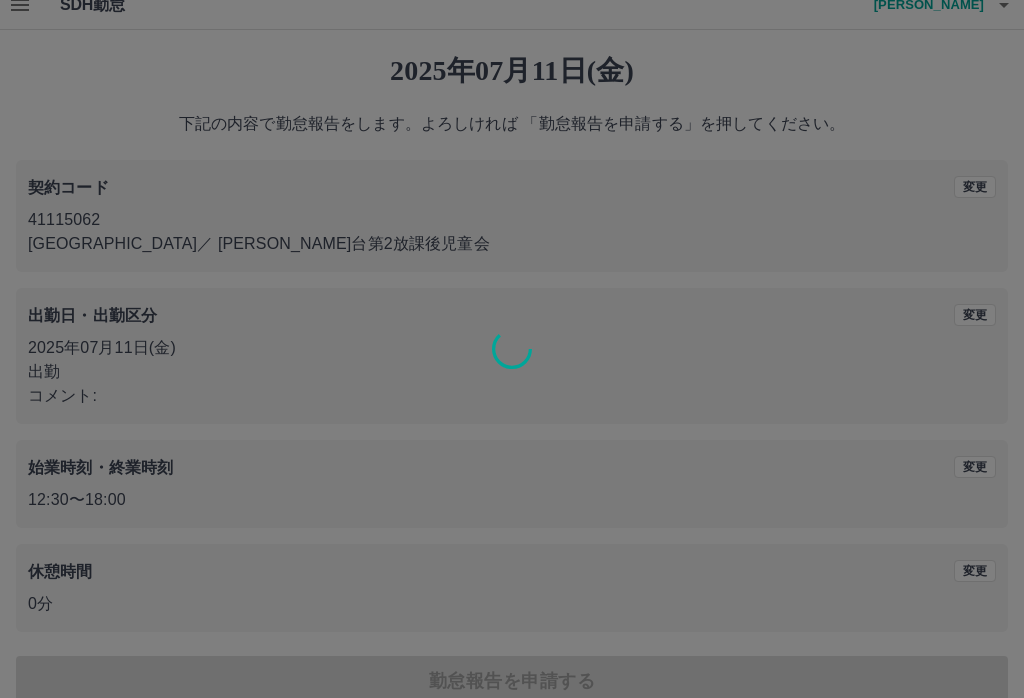 scroll, scrollTop: 0, scrollLeft: 0, axis: both 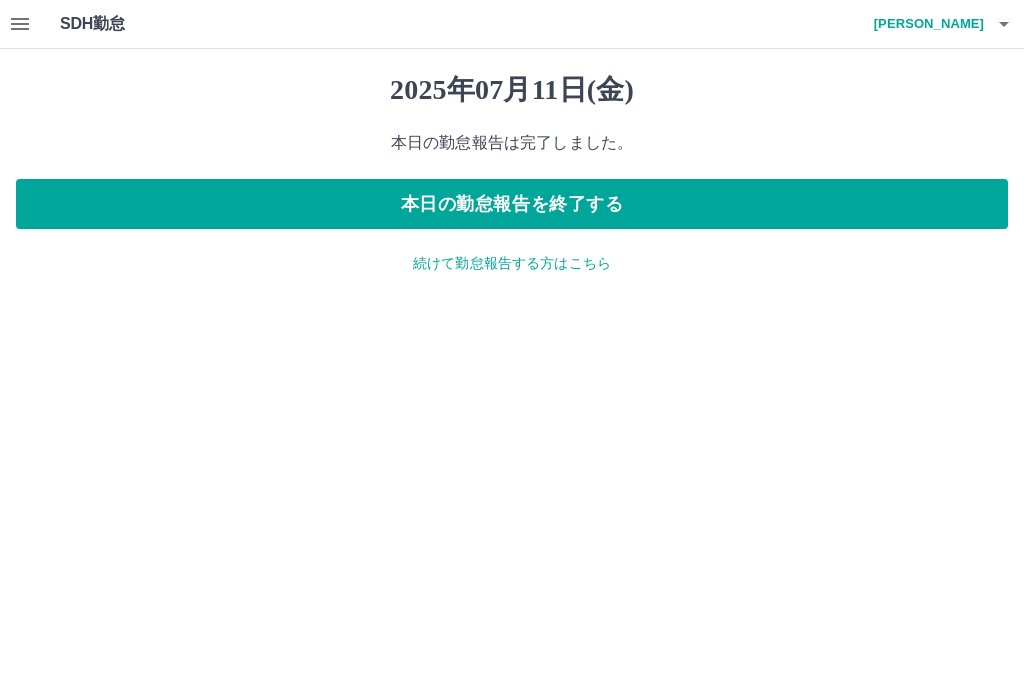 click on "本日の勤怠報告を終了する" at bounding box center (512, 204) 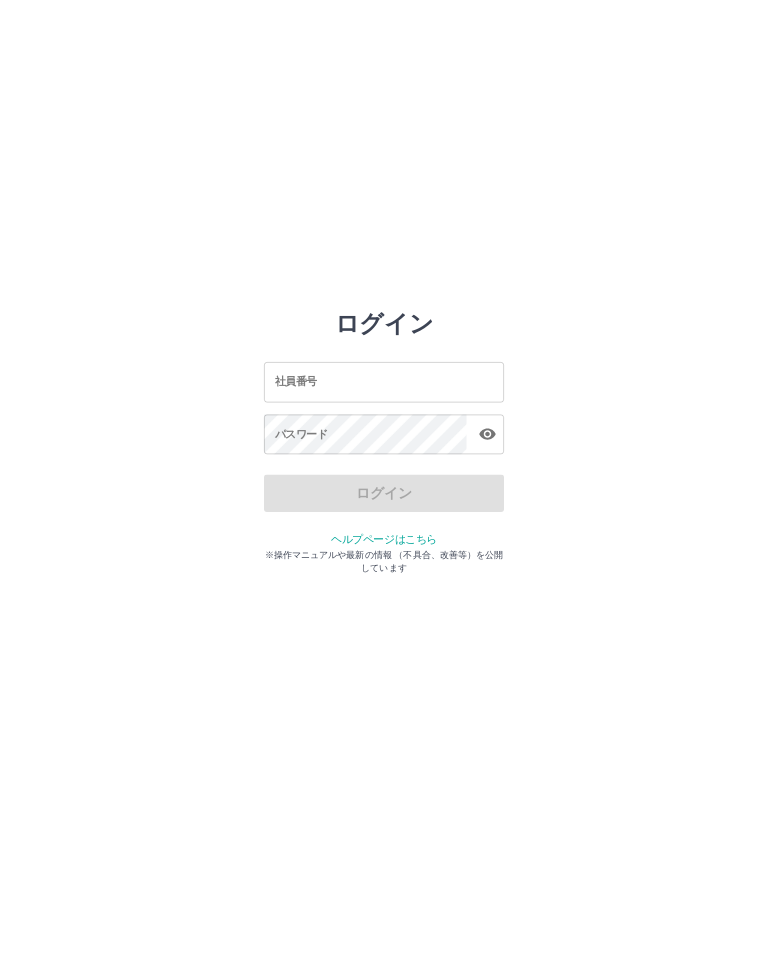 scroll, scrollTop: 0, scrollLeft: 0, axis: both 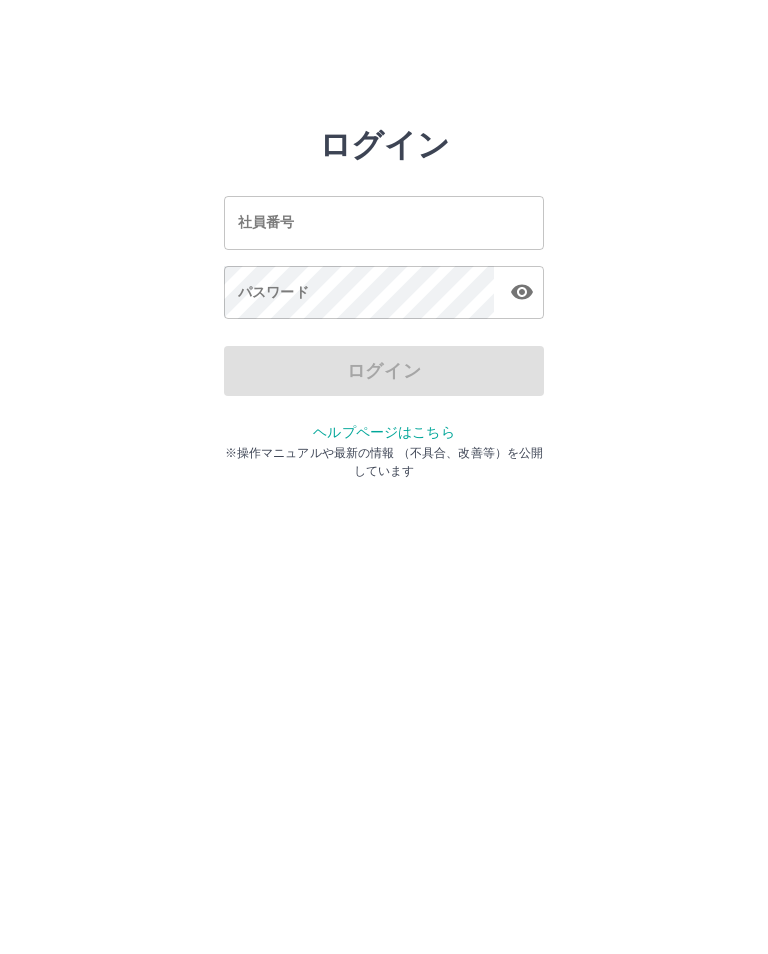 click on "社員番号" at bounding box center [384, 222] 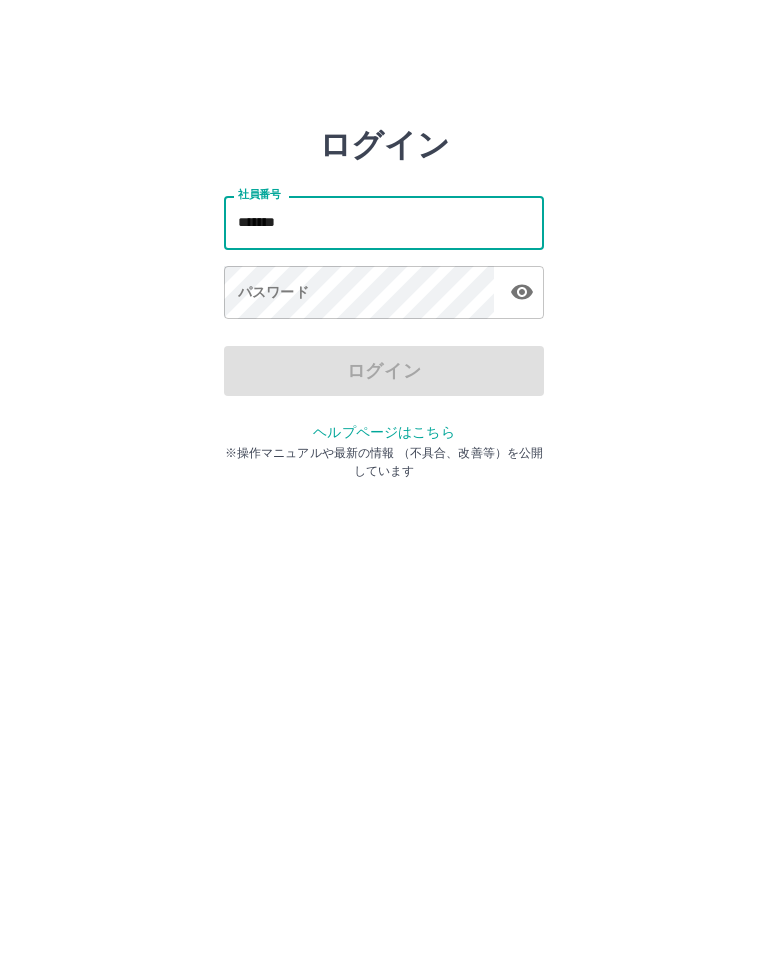 type on "*******" 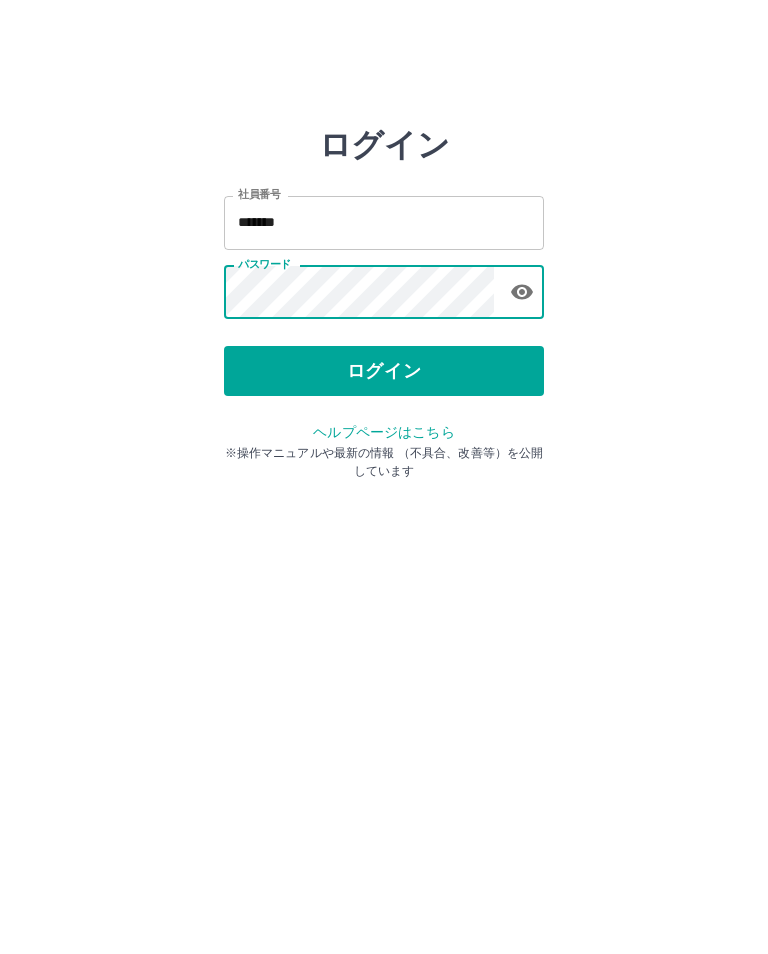 click on "ログイン" at bounding box center [384, 371] 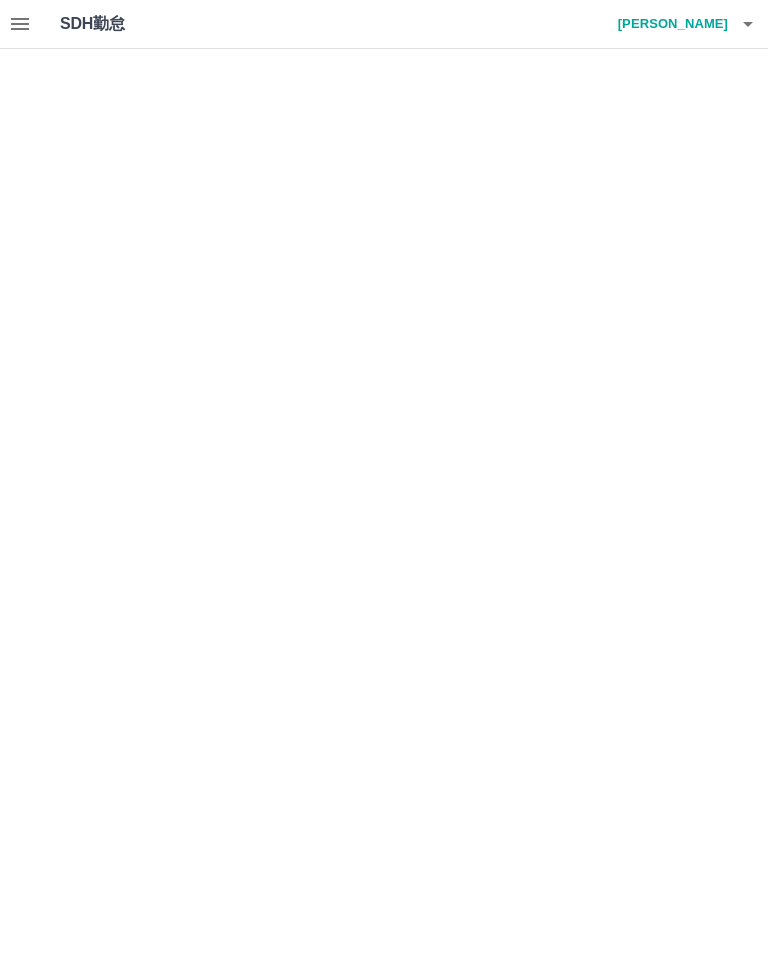 scroll, scrollTop: 0, scrollLeft: 0, axis: both 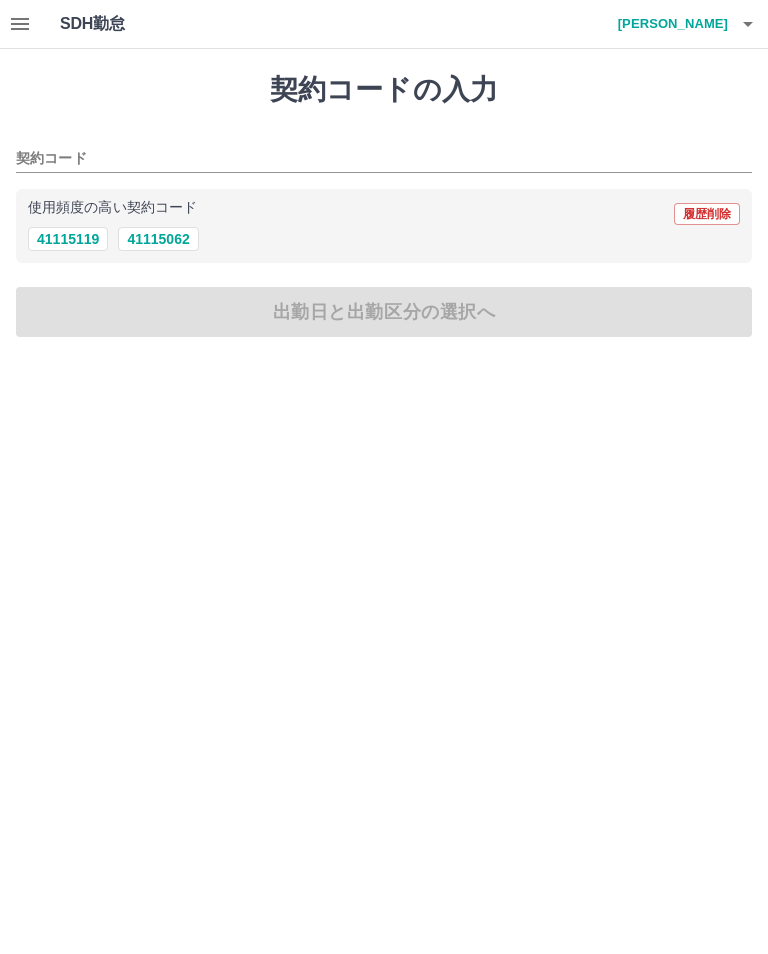 click on "41115062" at bounding box center (158, 239) 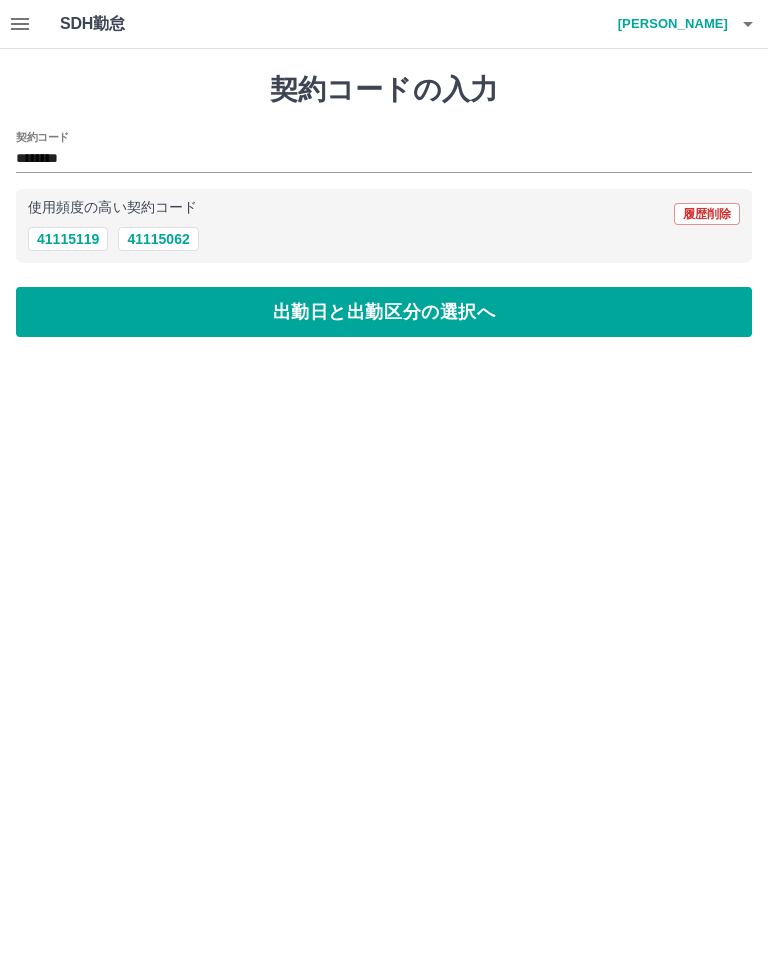 type on "********" 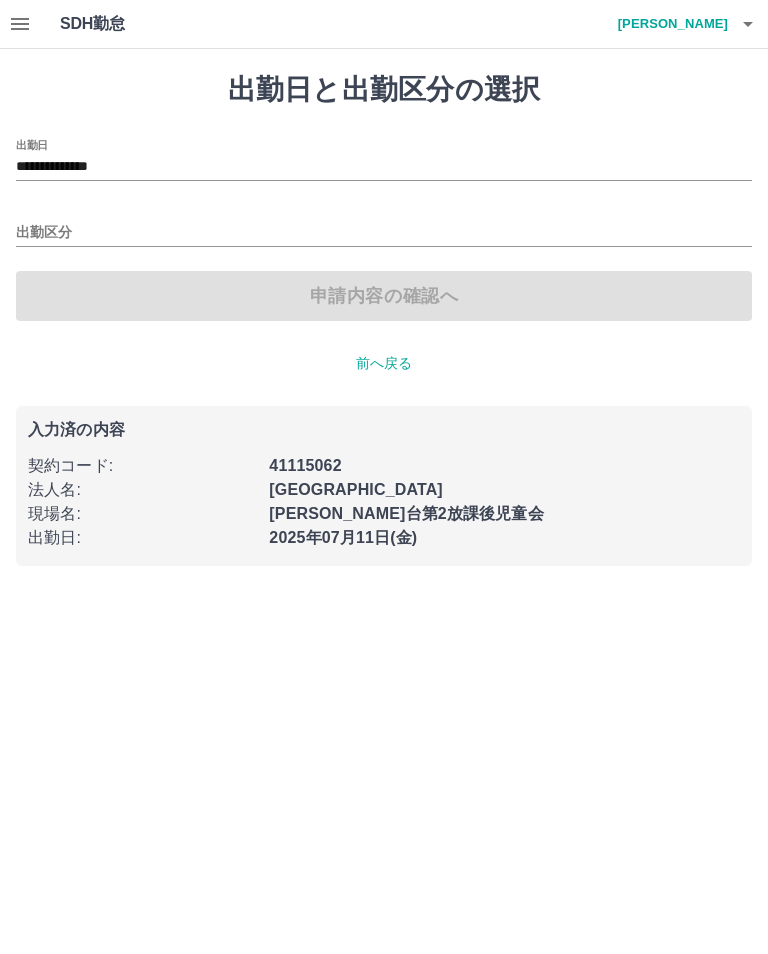 click on "出勤区分" at bounding box center (384, 233) 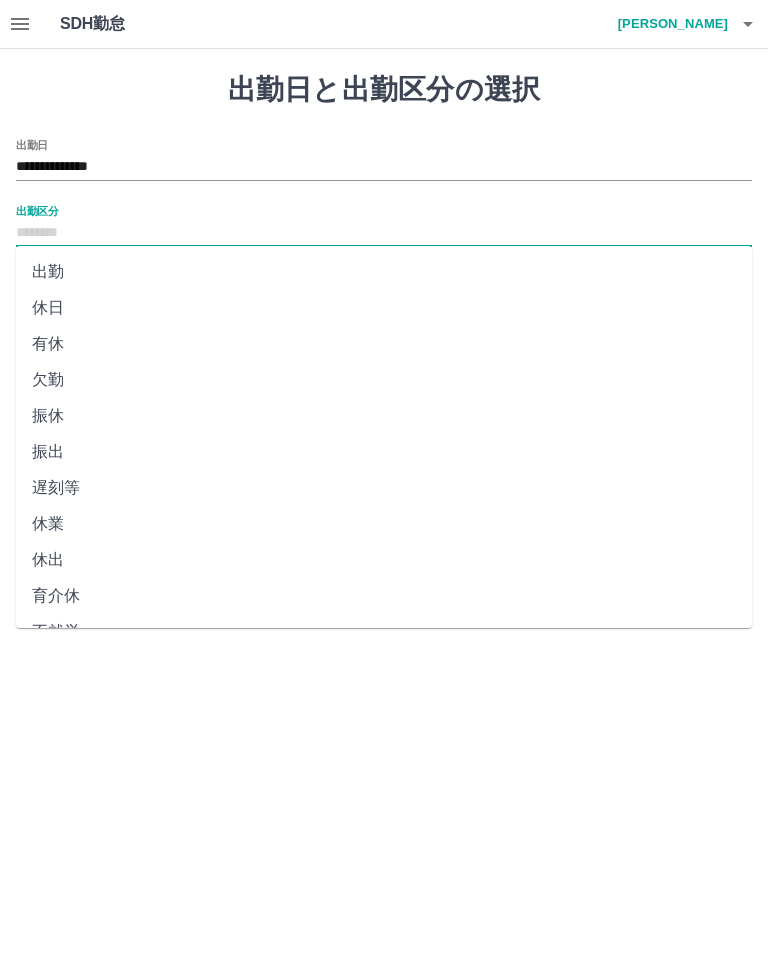 scroll, scrollTop: 0, scrollLeft: 0, axis: both 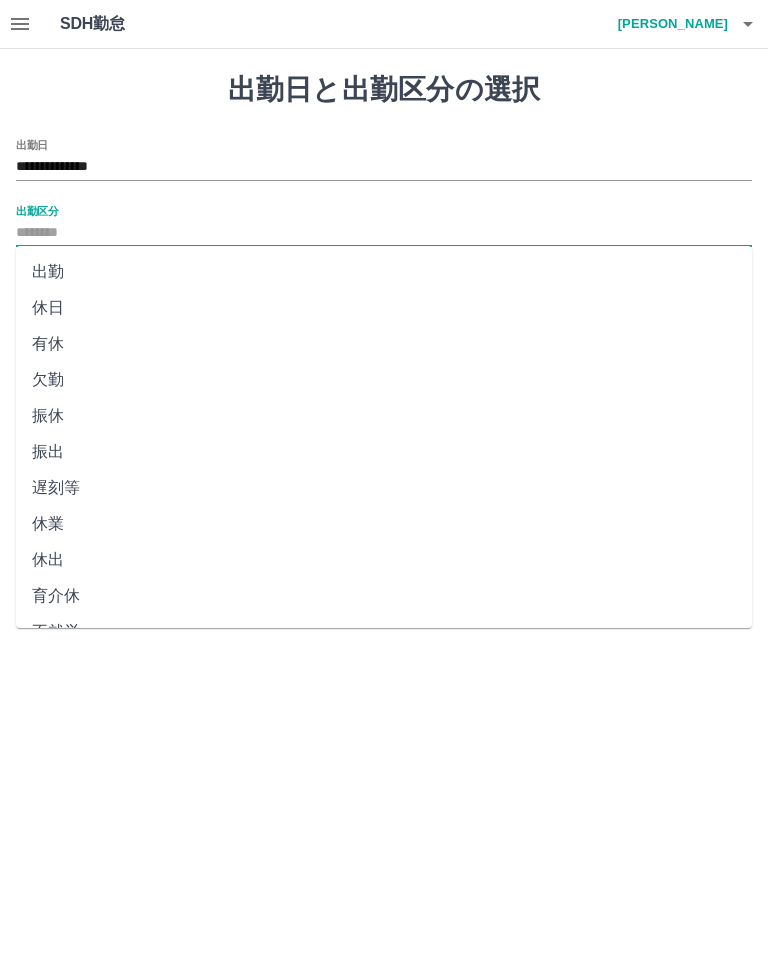 click on "出勤" at bounding box center (384, 272) 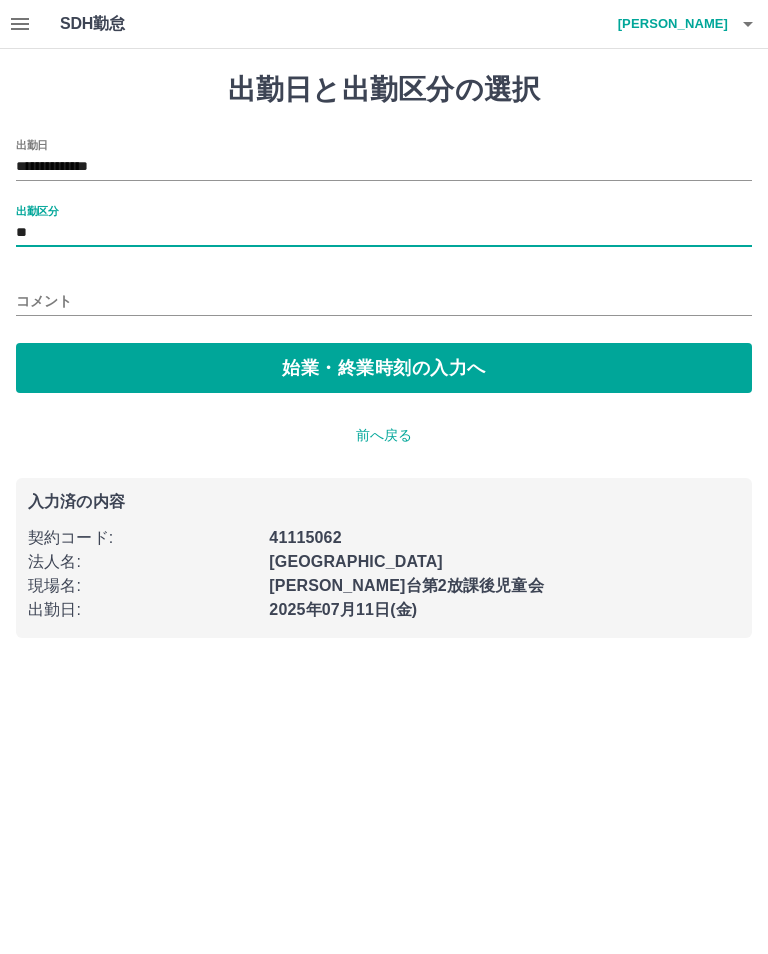 type on "**" 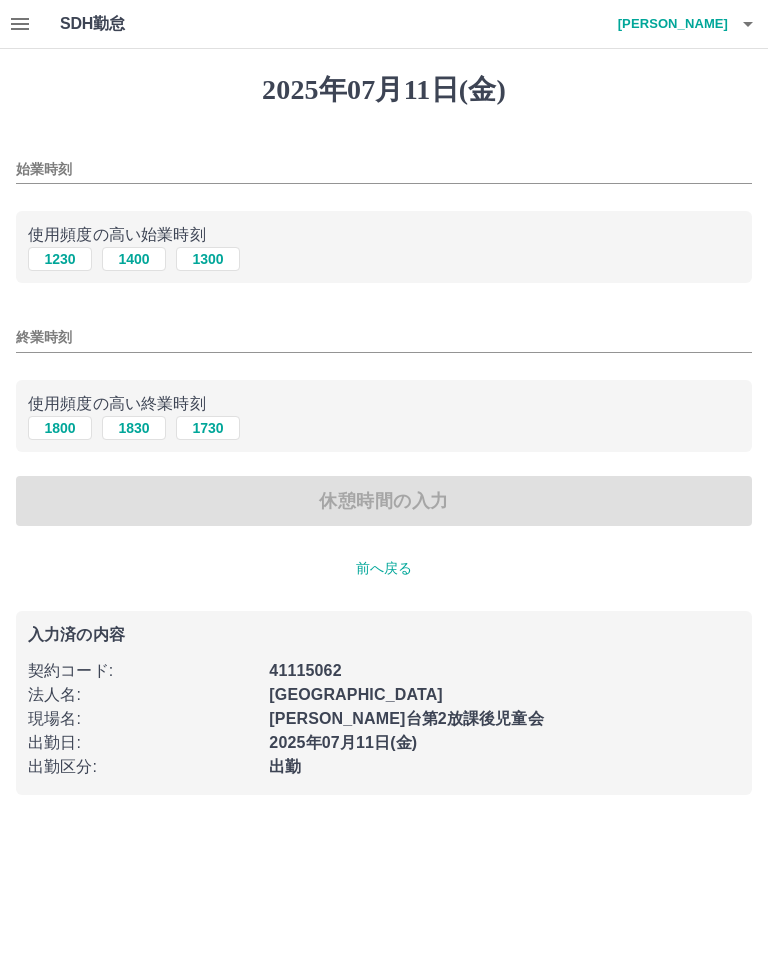 click on "1300" at bounding box center [208, 259] 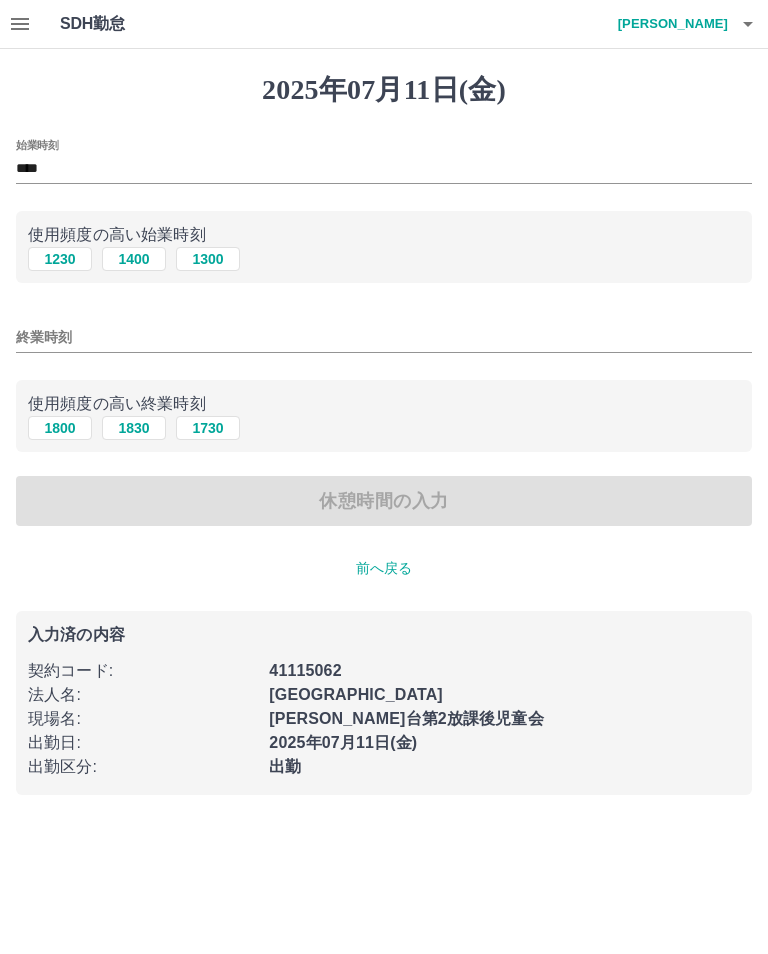 click on "1830" at bounding box center (134, 428) 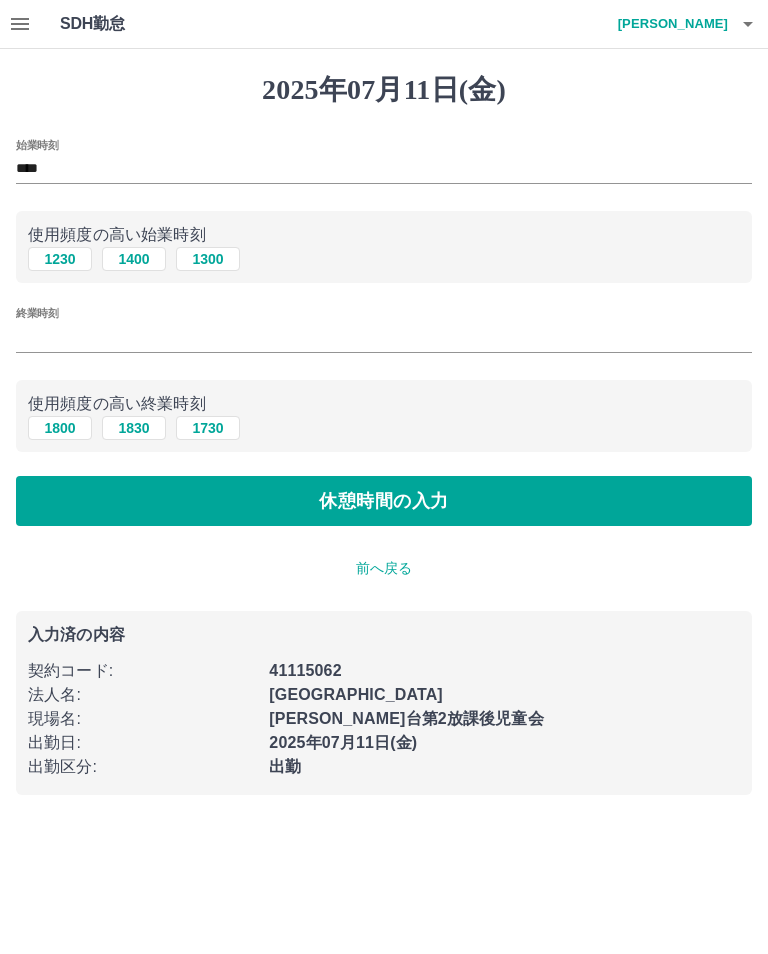 type on "****" 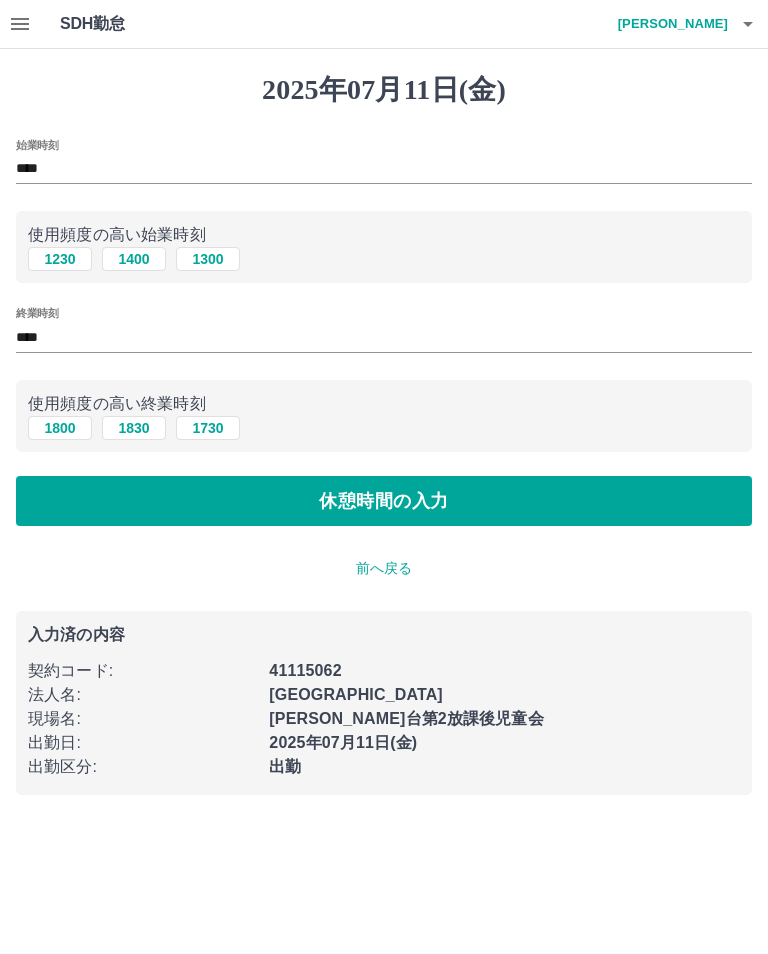 click on "休憩時間の入力" at bounding box center (384, 501) 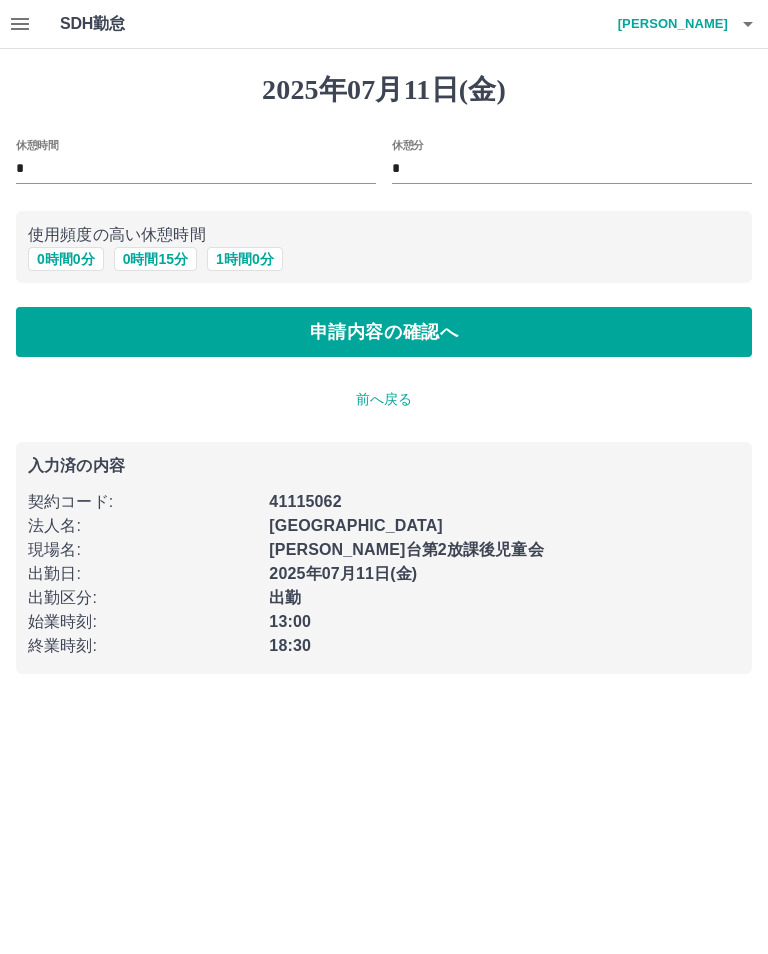 click on "申請内容の確認へ" at bounding box center [384, 332] 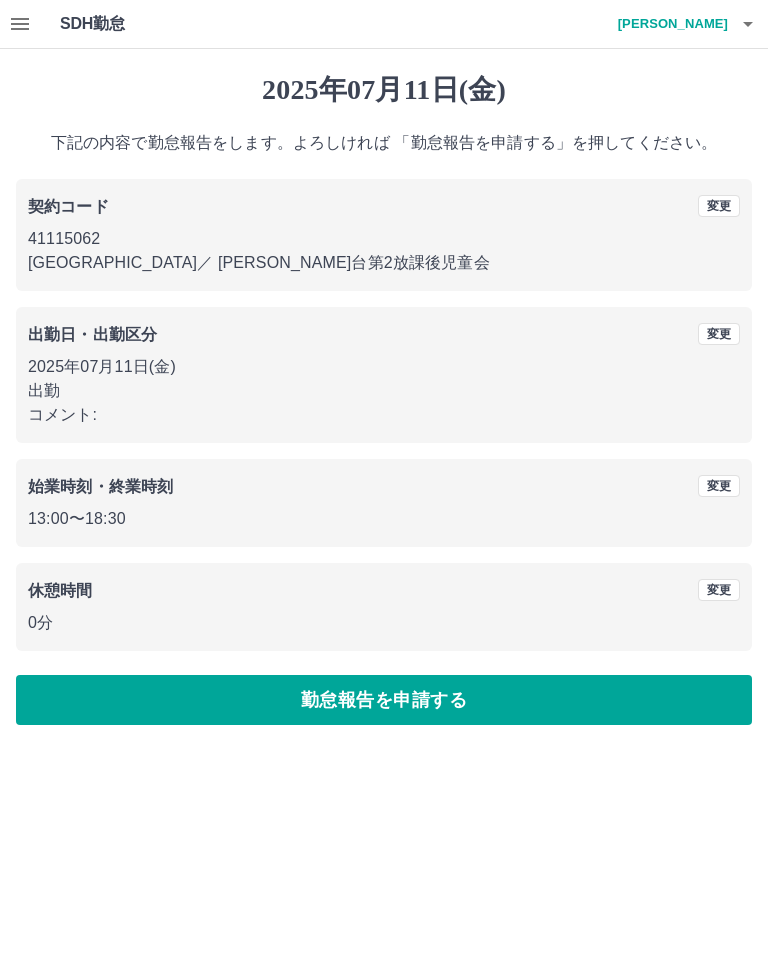 click on "勤怠報告を申請する" at bounding box center (384, 700) 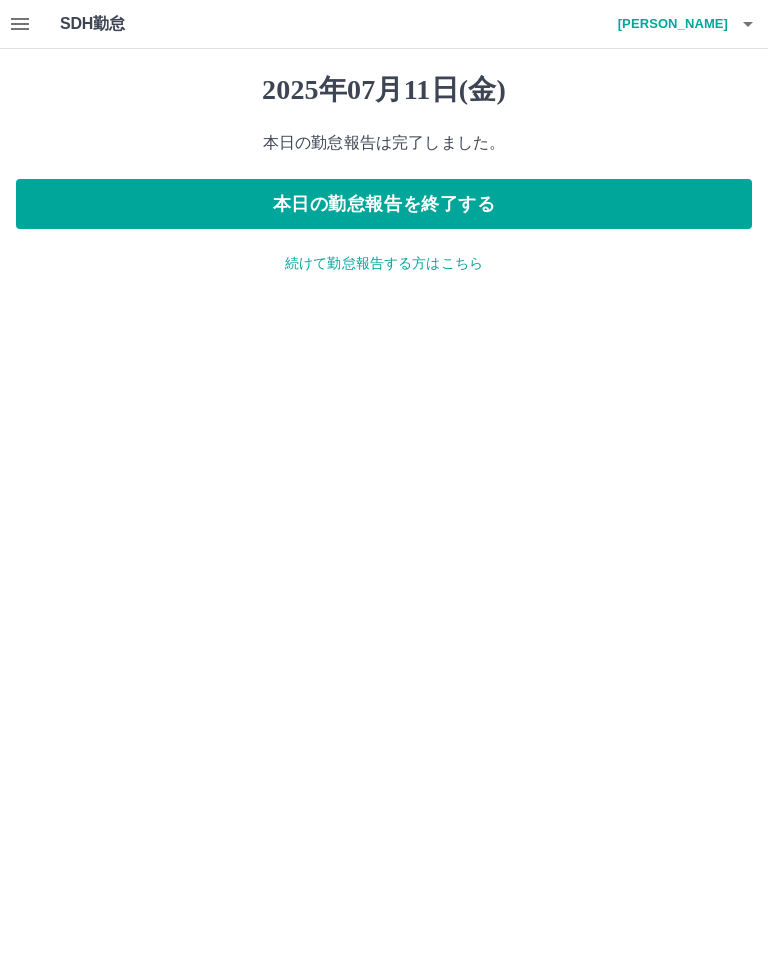 click on "本日の勤怠報告を終了する" at bounding box center (384, 204) 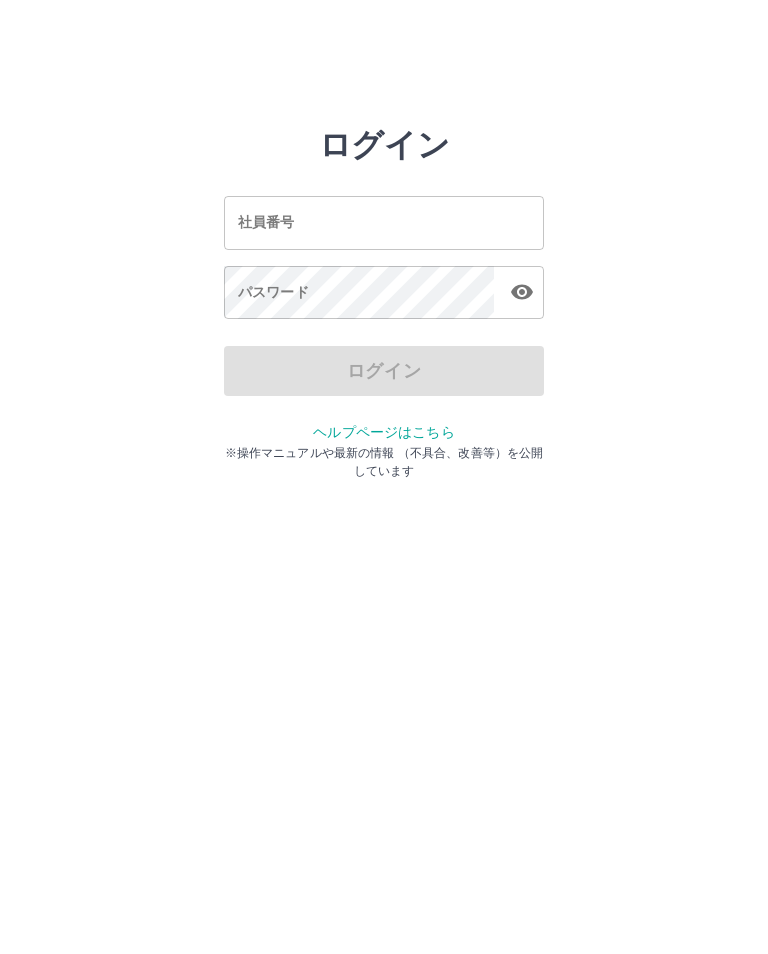 scroll, scrollTop: 0, scrollLeft: 0, axis: both 